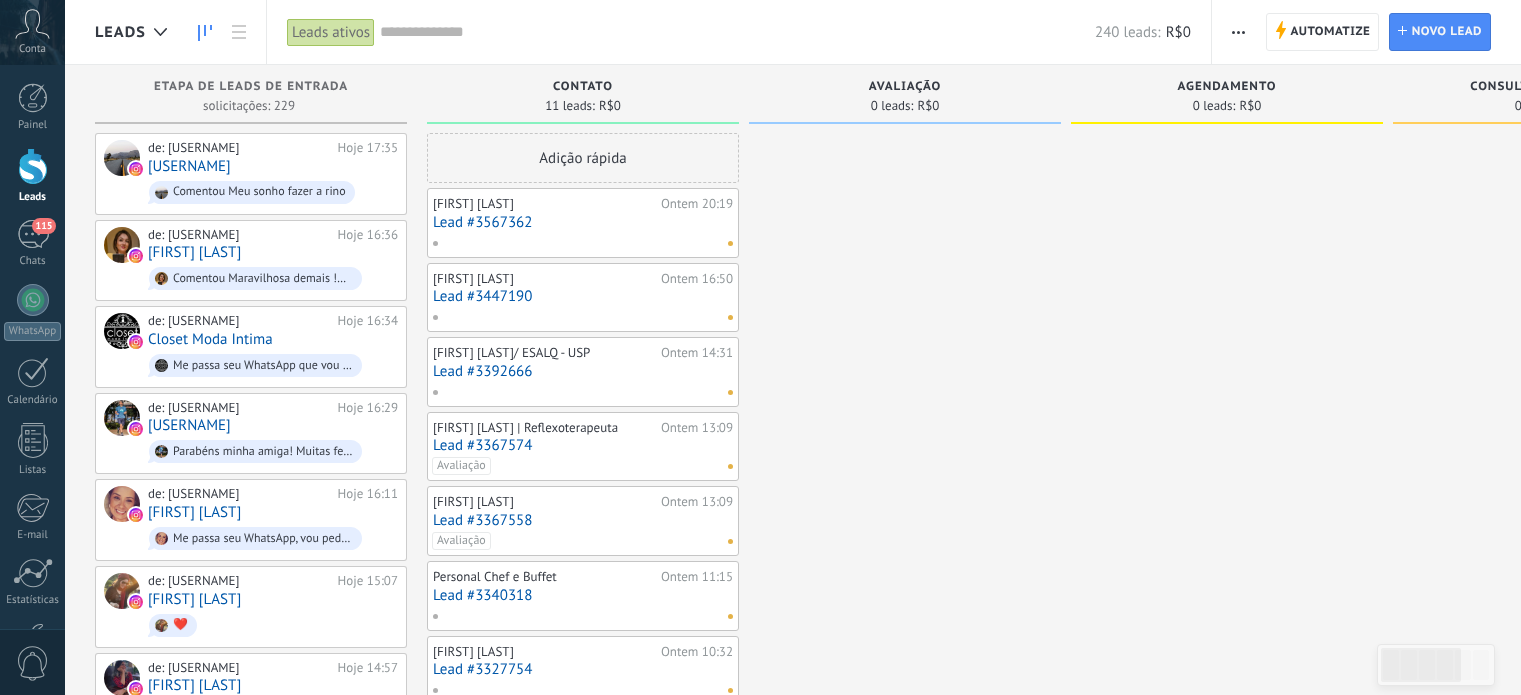 scroll, scrollTop: 0, scrollLeft: 0, axis: both 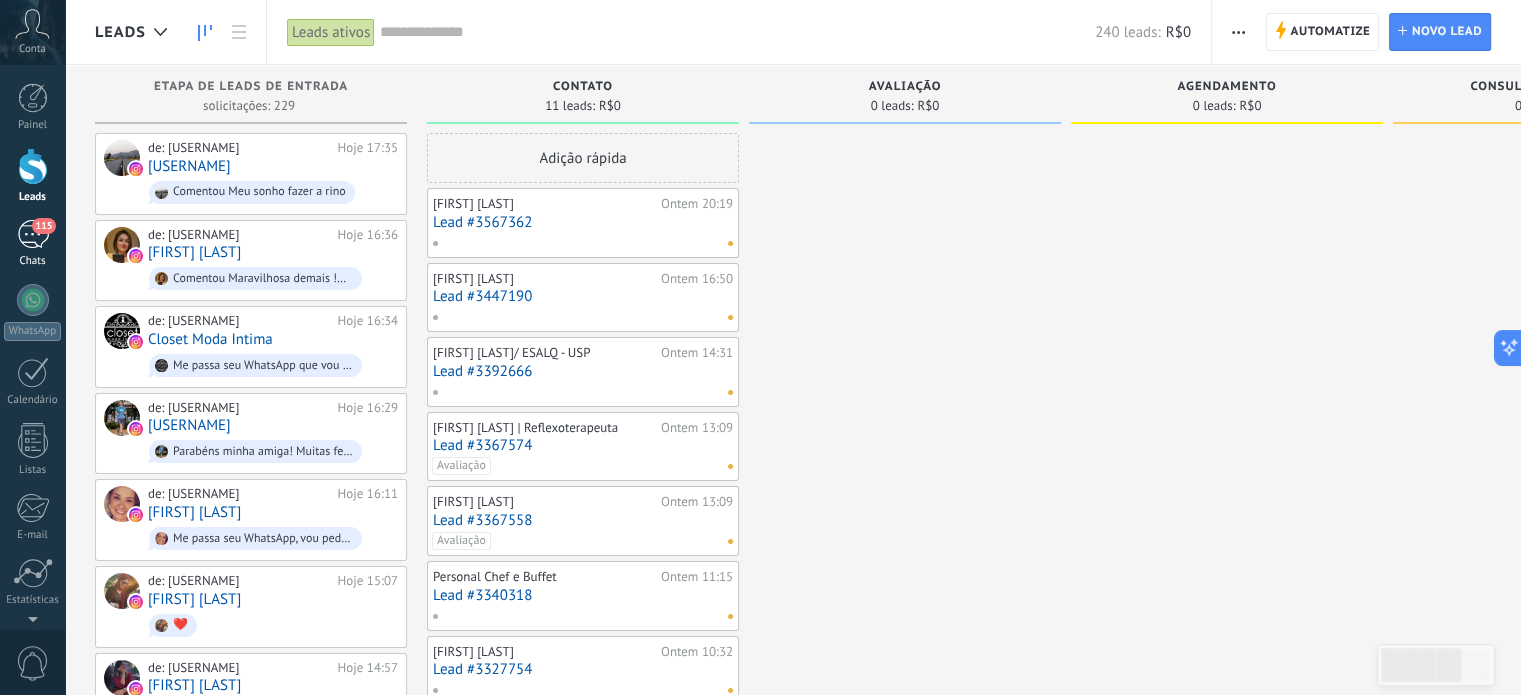 click on "115" at bounding box center (33, 234) 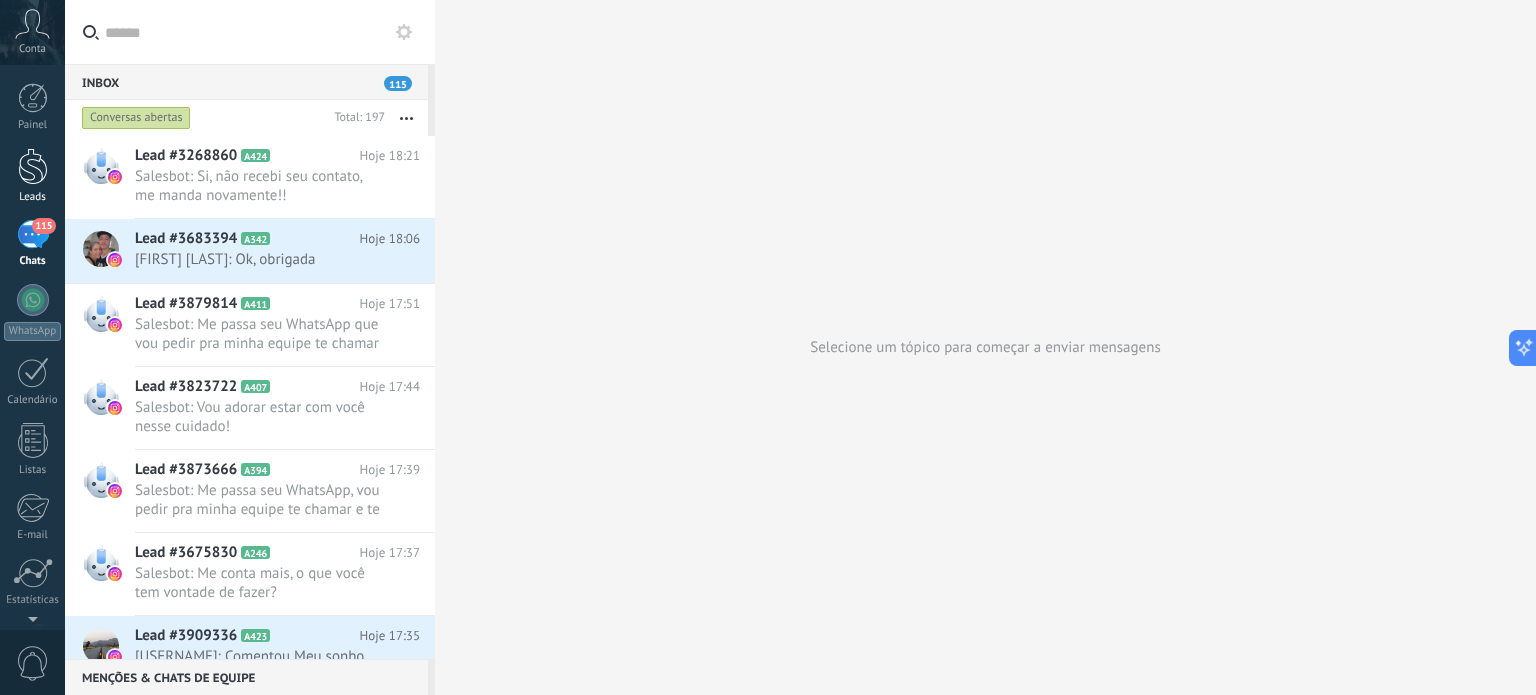 click at bounding box center [33, 166] 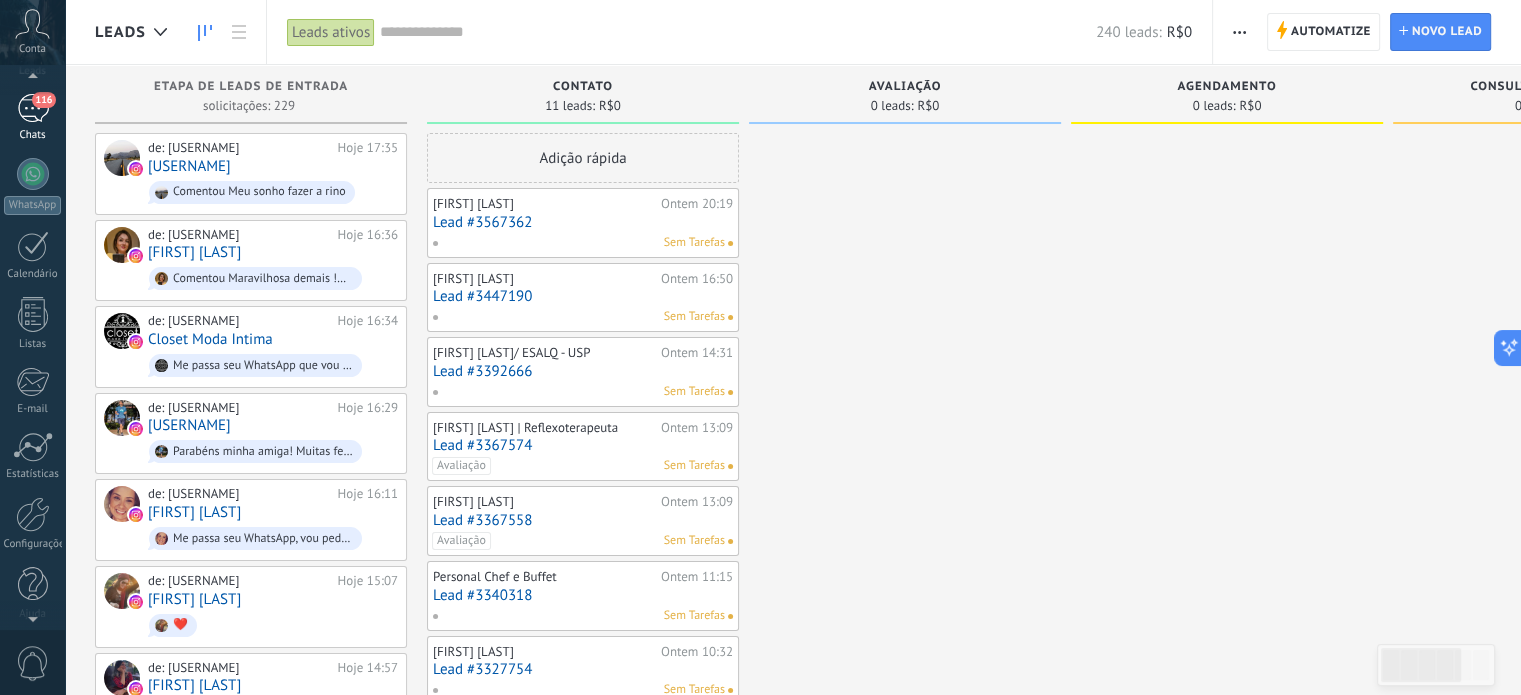 scroll, scrollTop: 113, scrollLeft: 0, axis: vertical 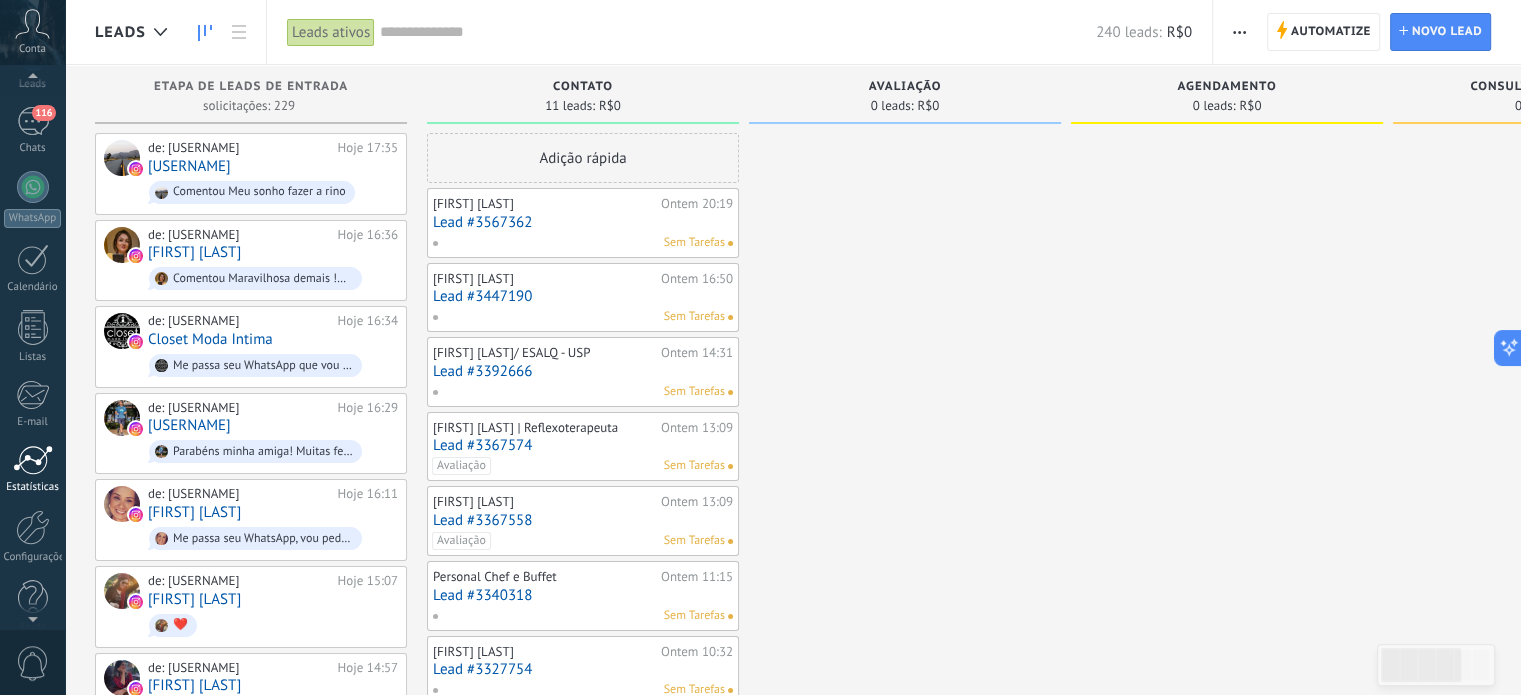 click at bounding box center (33, 460) 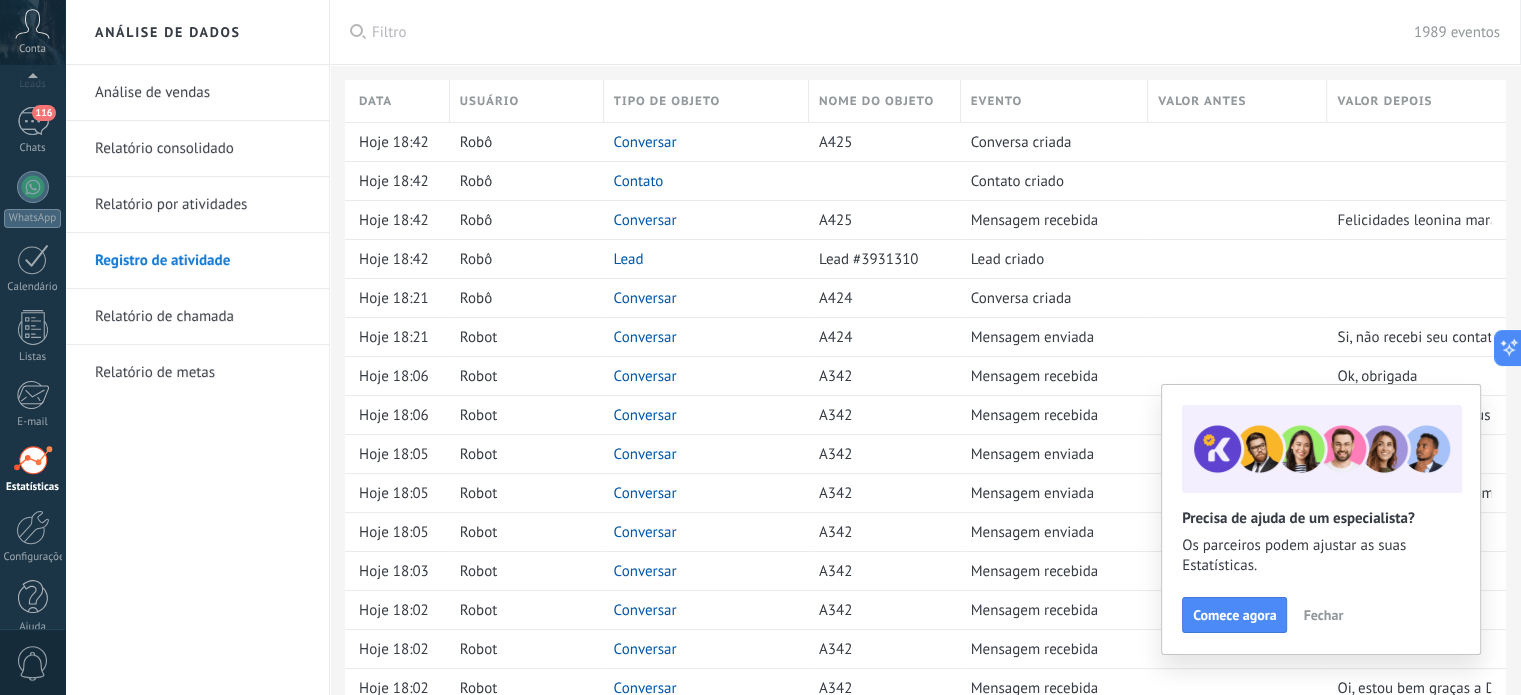 scroll, scrollTop: 136, scrollLeft: 0, axis: vertical 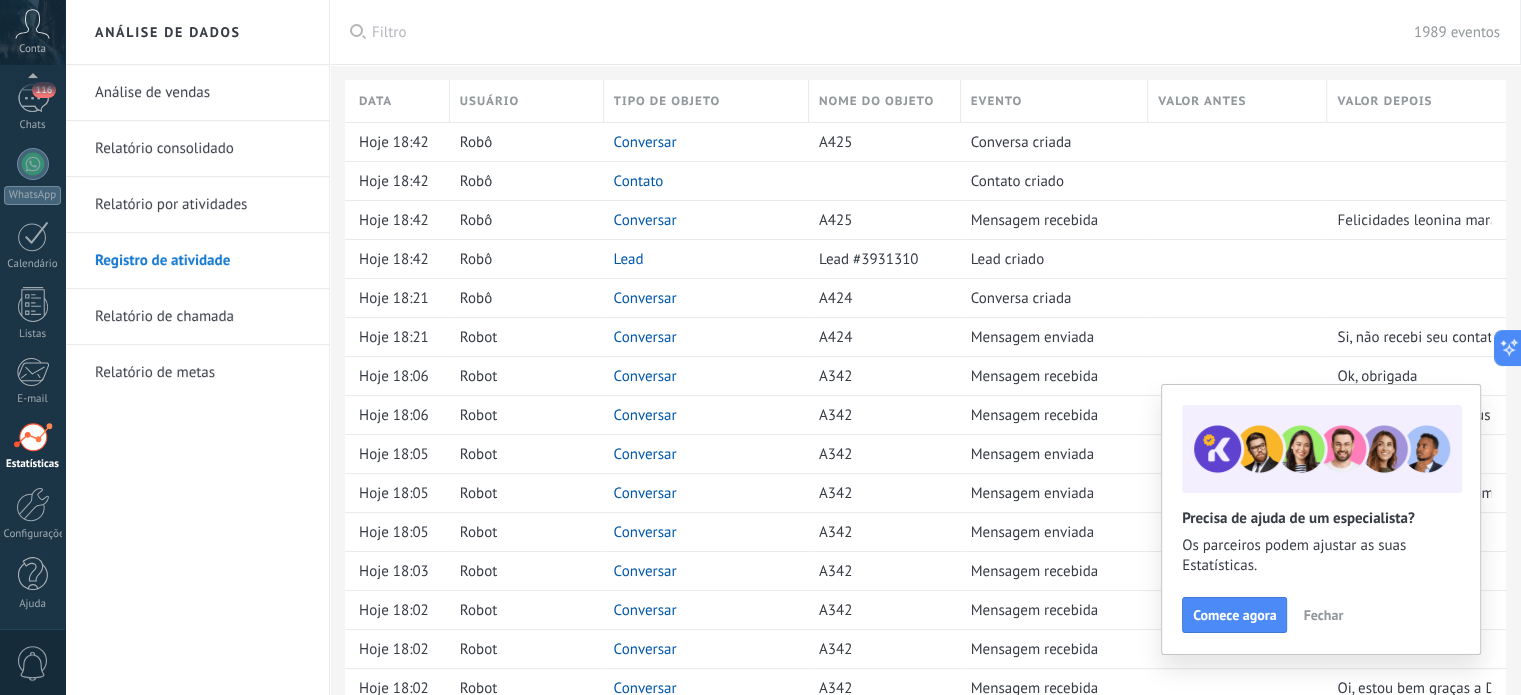 click on "Relatório de metas" at bounding box center (202, 373) 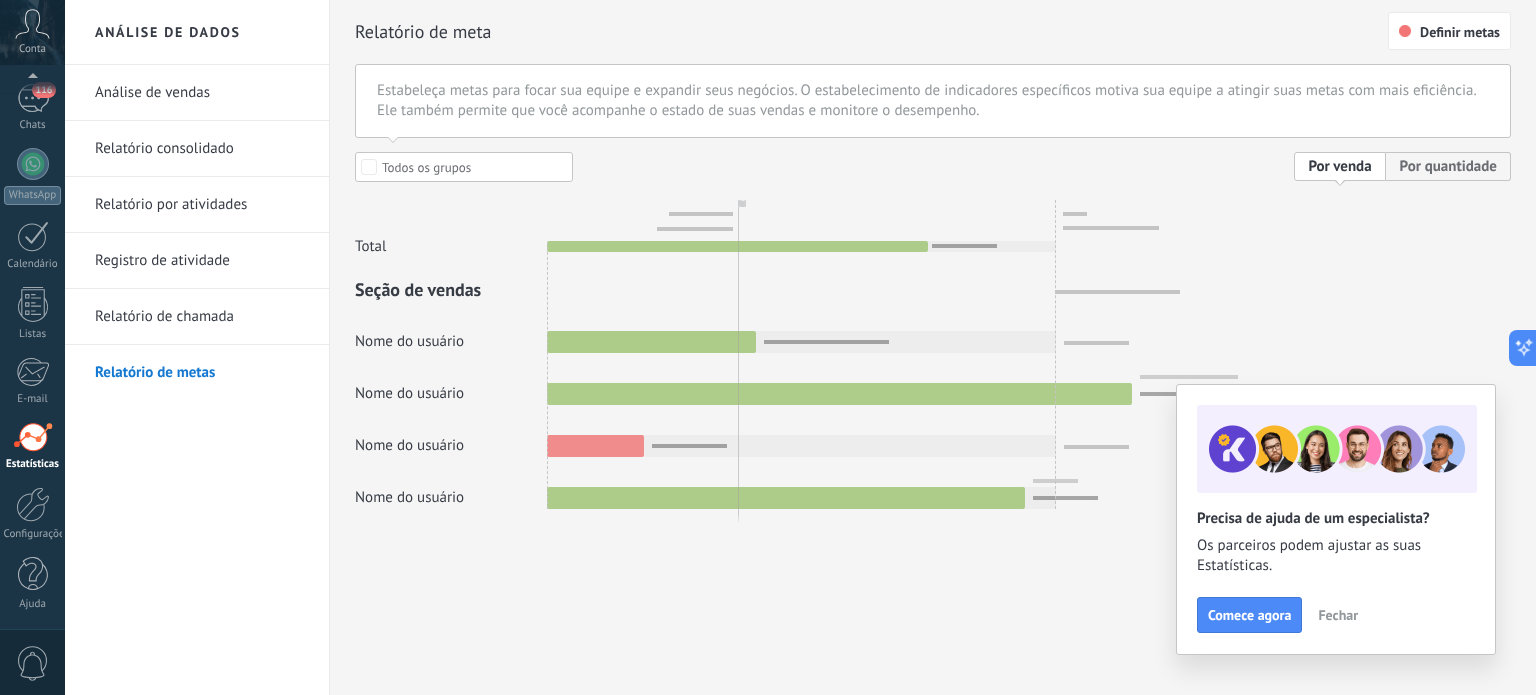 click on "Análise de vendas" at bounding box center (202, 93) 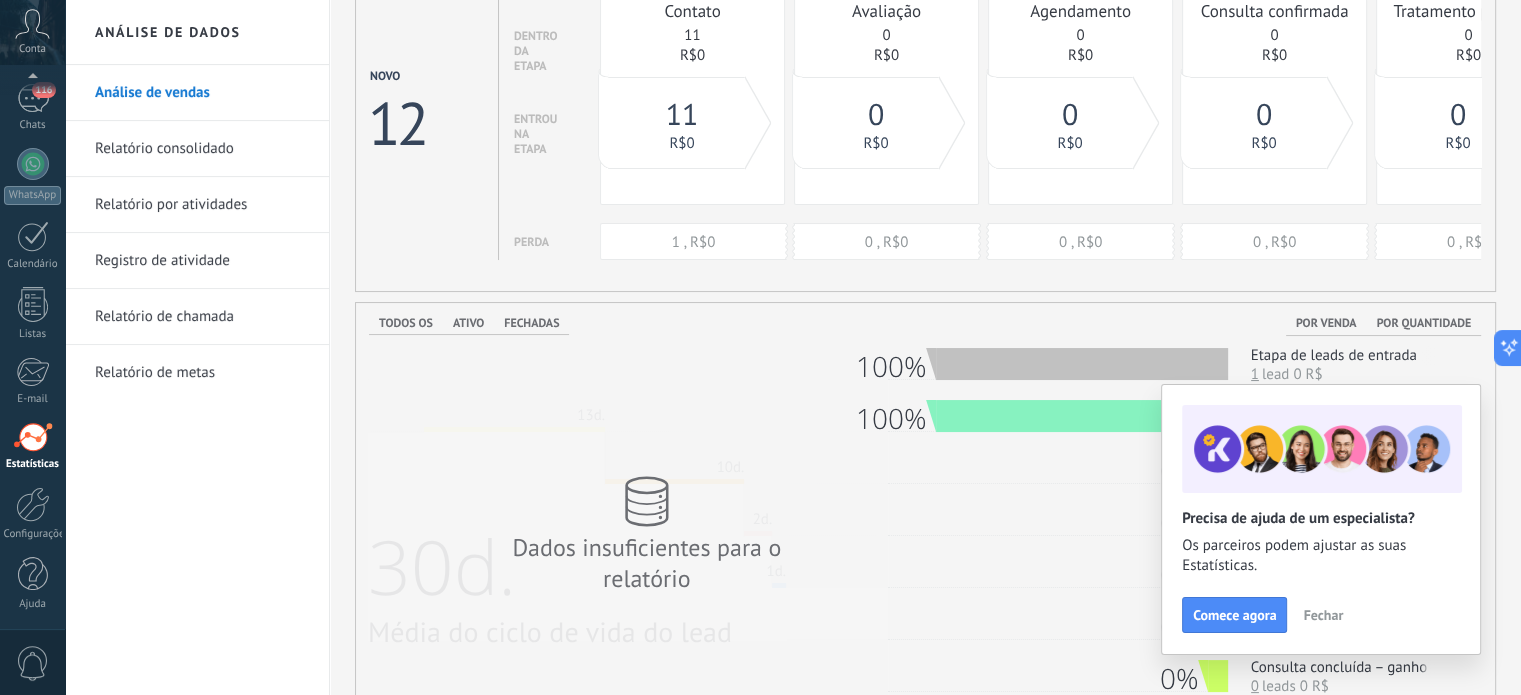scroll, scrollTop: 0, scrollLeft: 0, axis: both 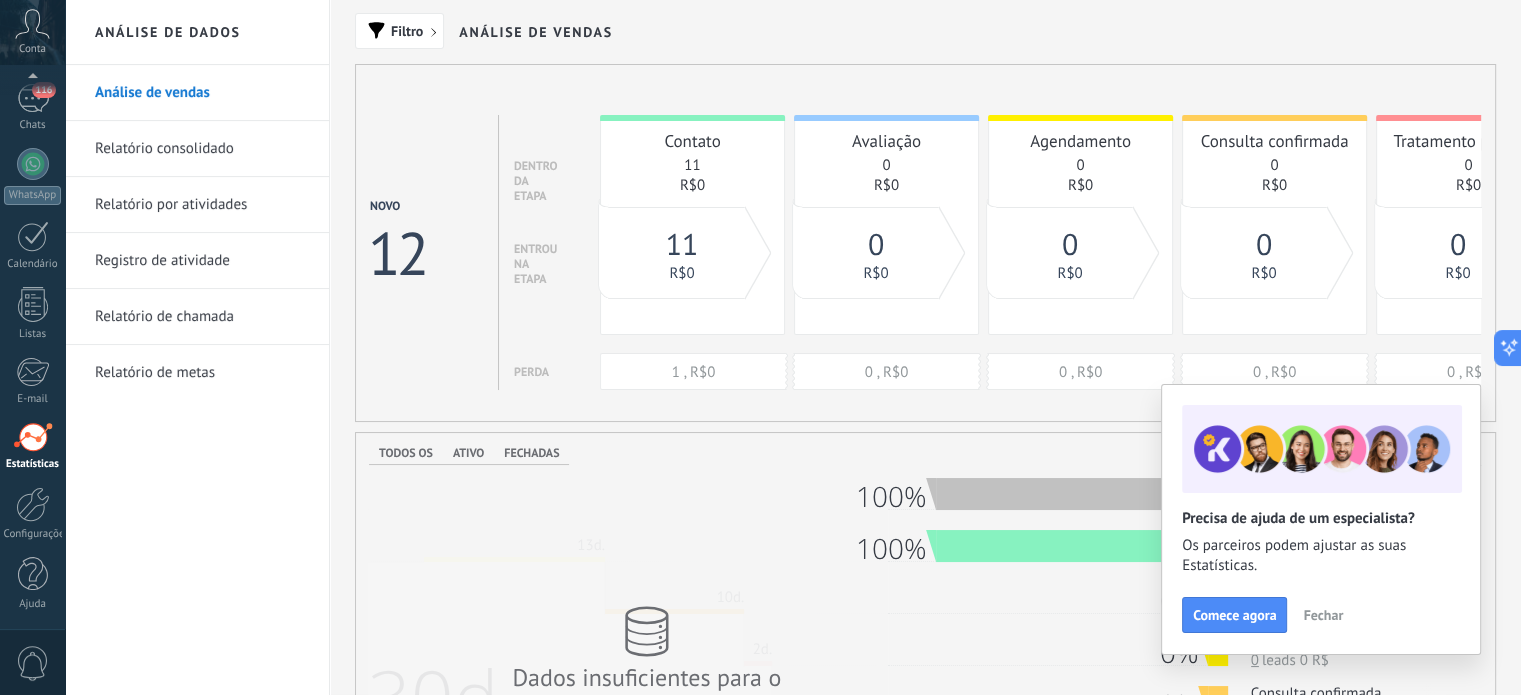 click on "Fechar" at bounding box center (1323, 615) 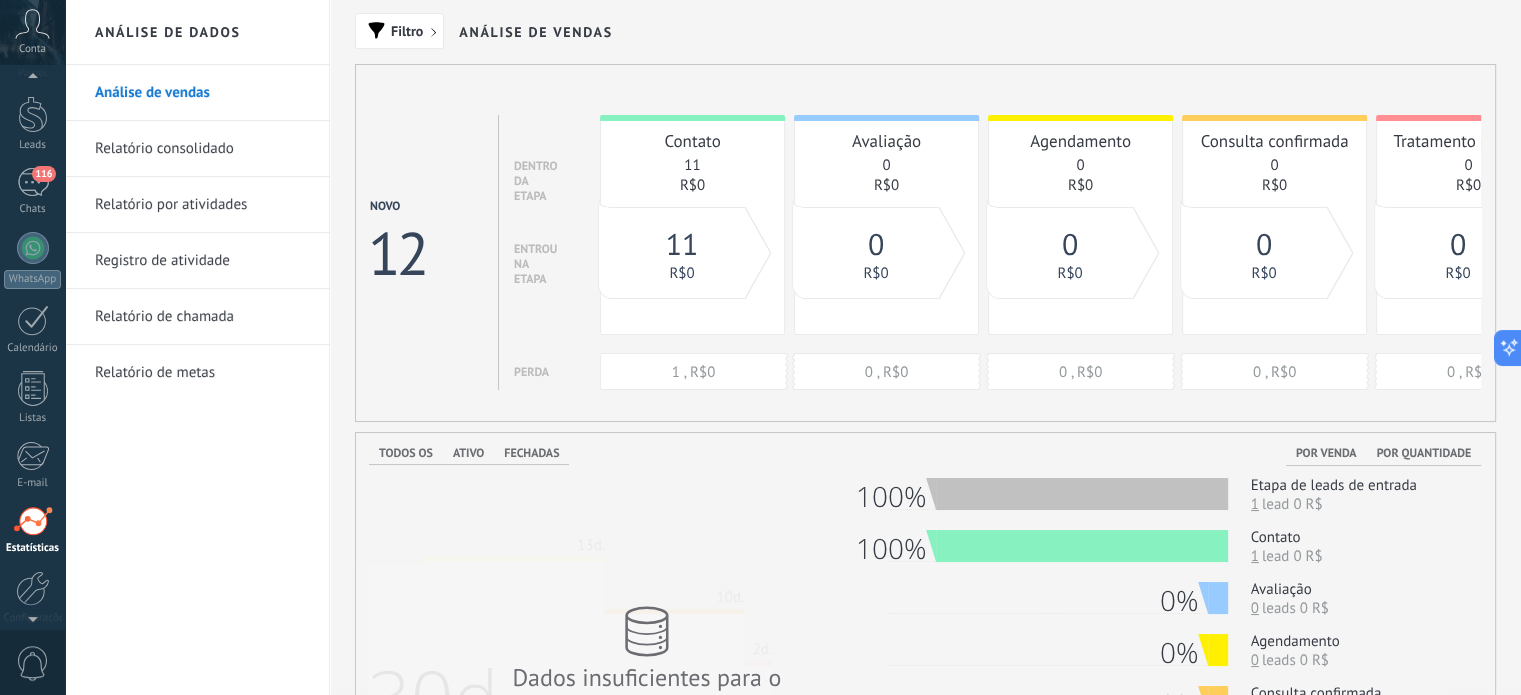 scroll, scrollTop: 0, scrollLeft: 0, axis: both 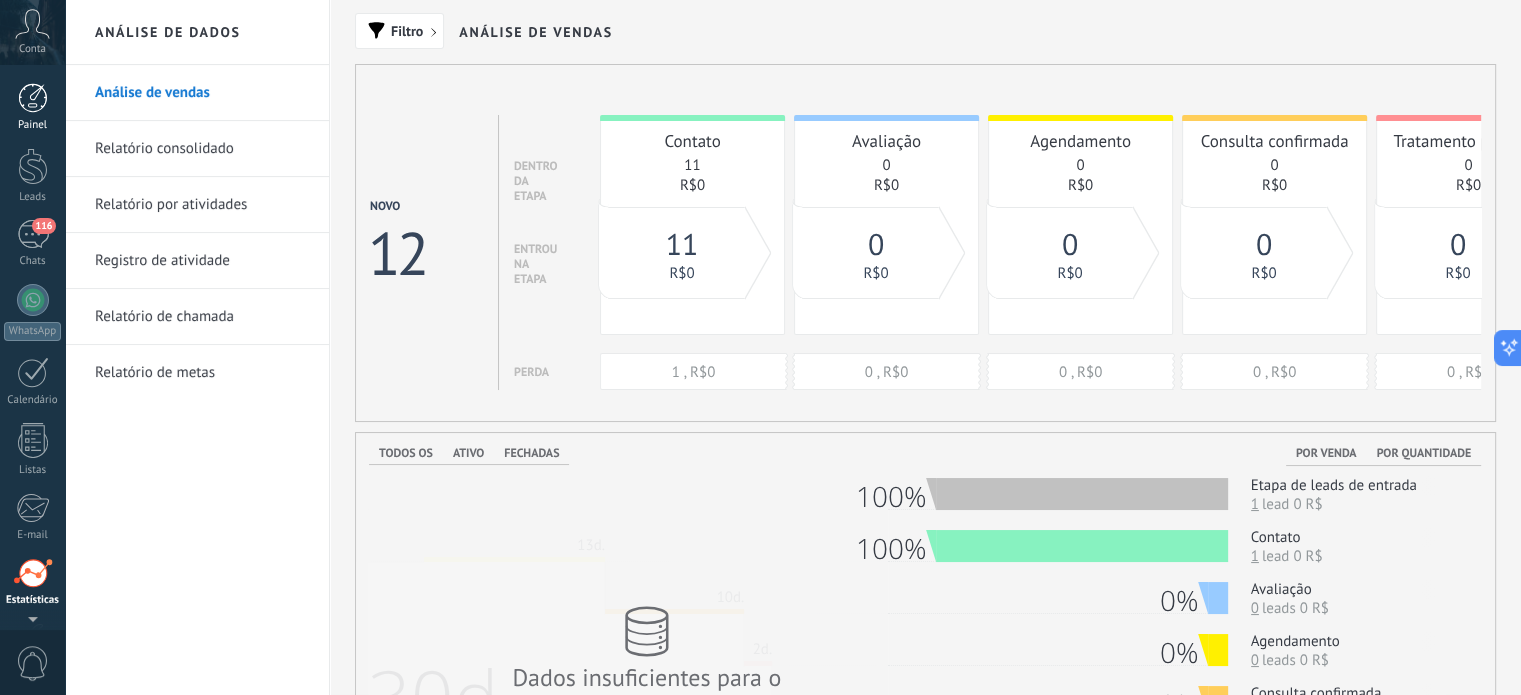 click at bounding box center (33, 98) 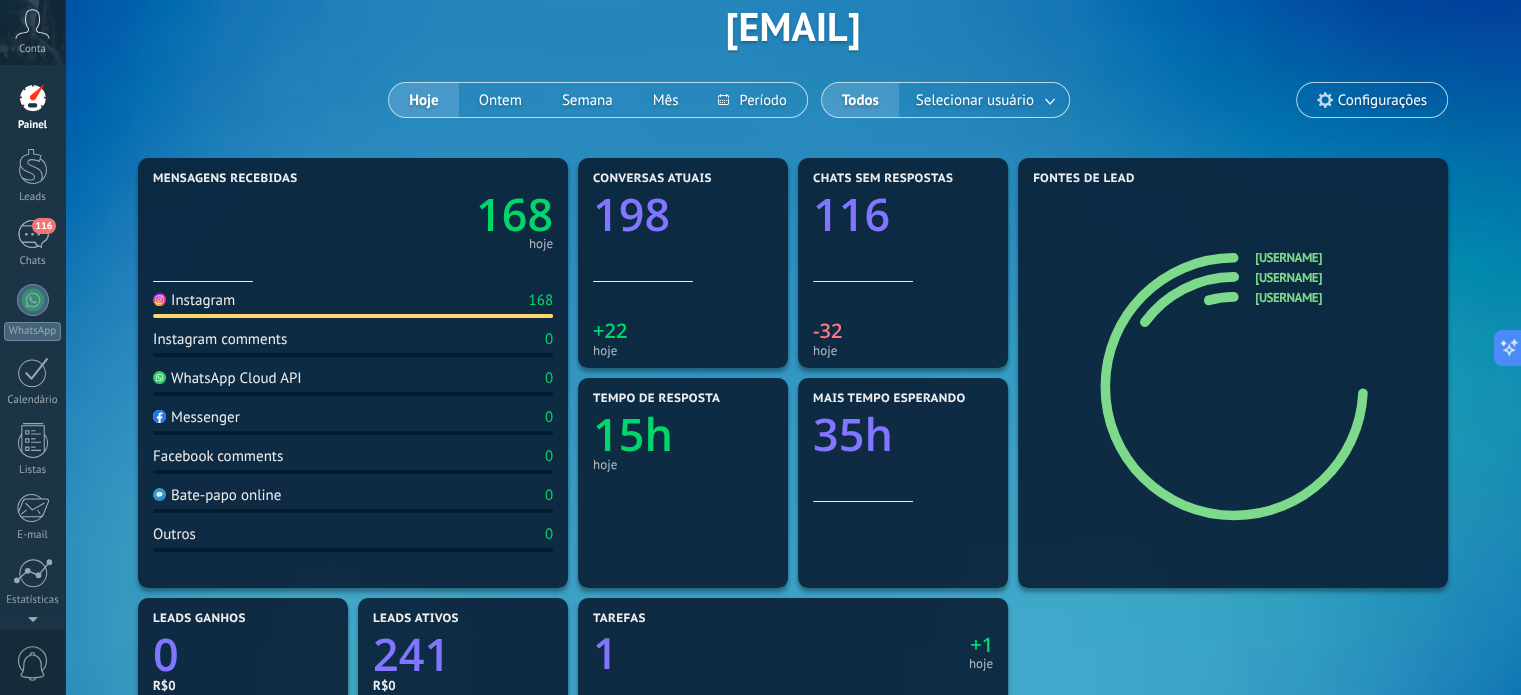 scroll, scrollTop: 93, scrollLeft: 0, axis: vertical 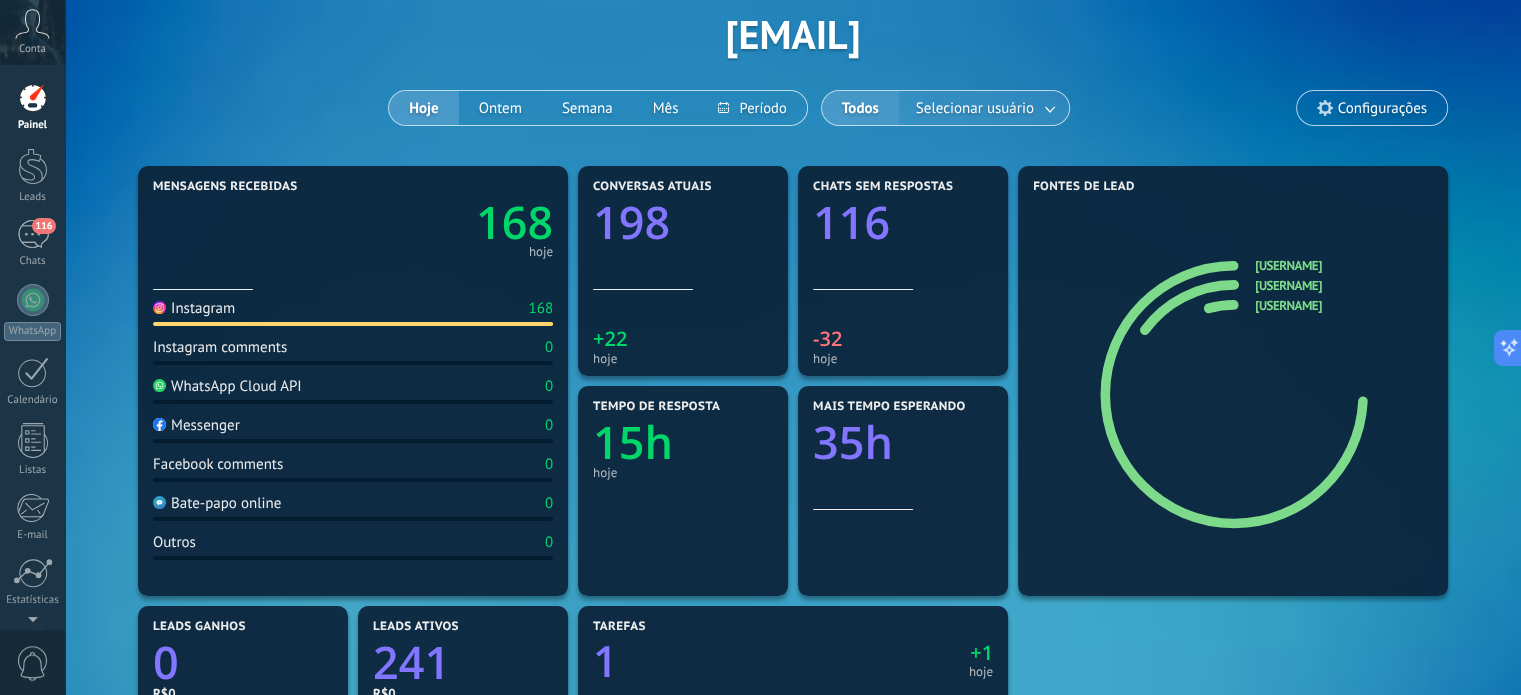 click on "Selecionar usuário" at bounding box center (975, 108) 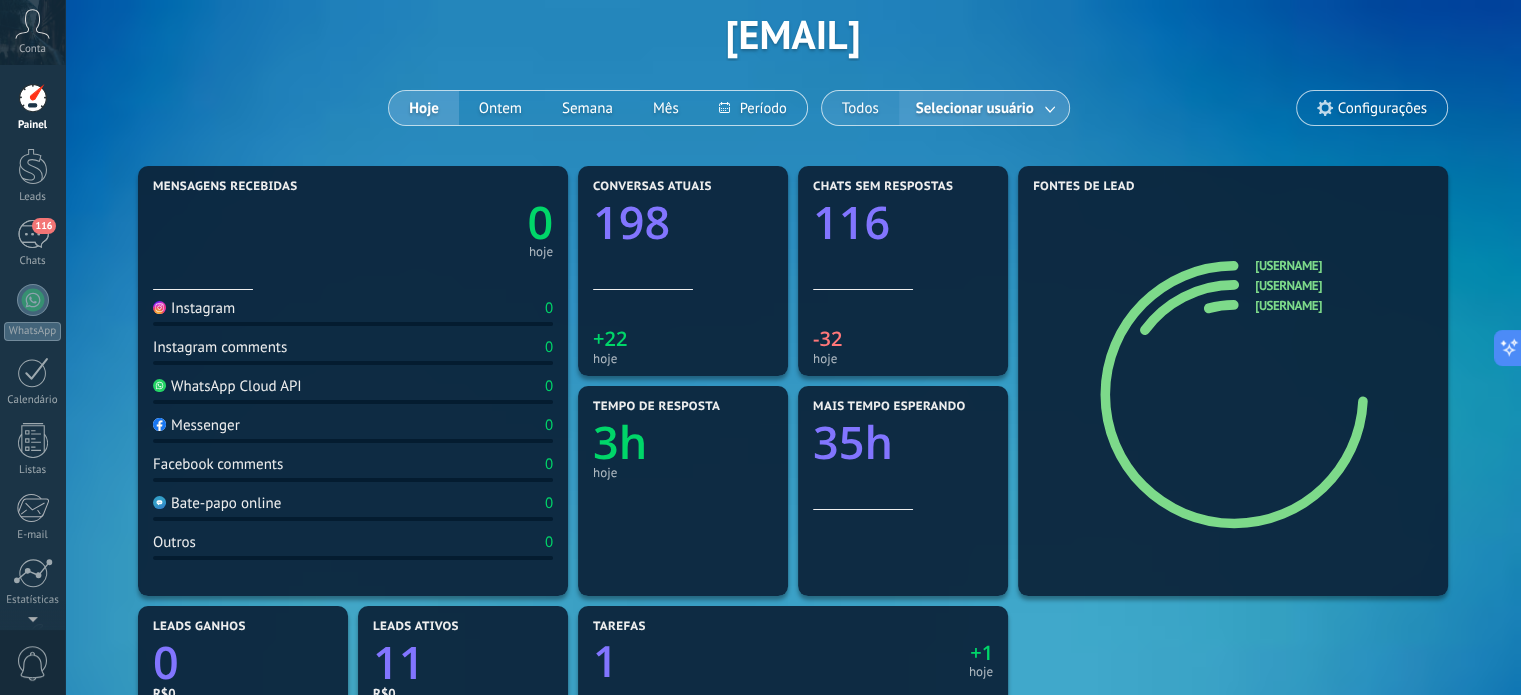 click on "Todos" at bounding box center (860, 108) 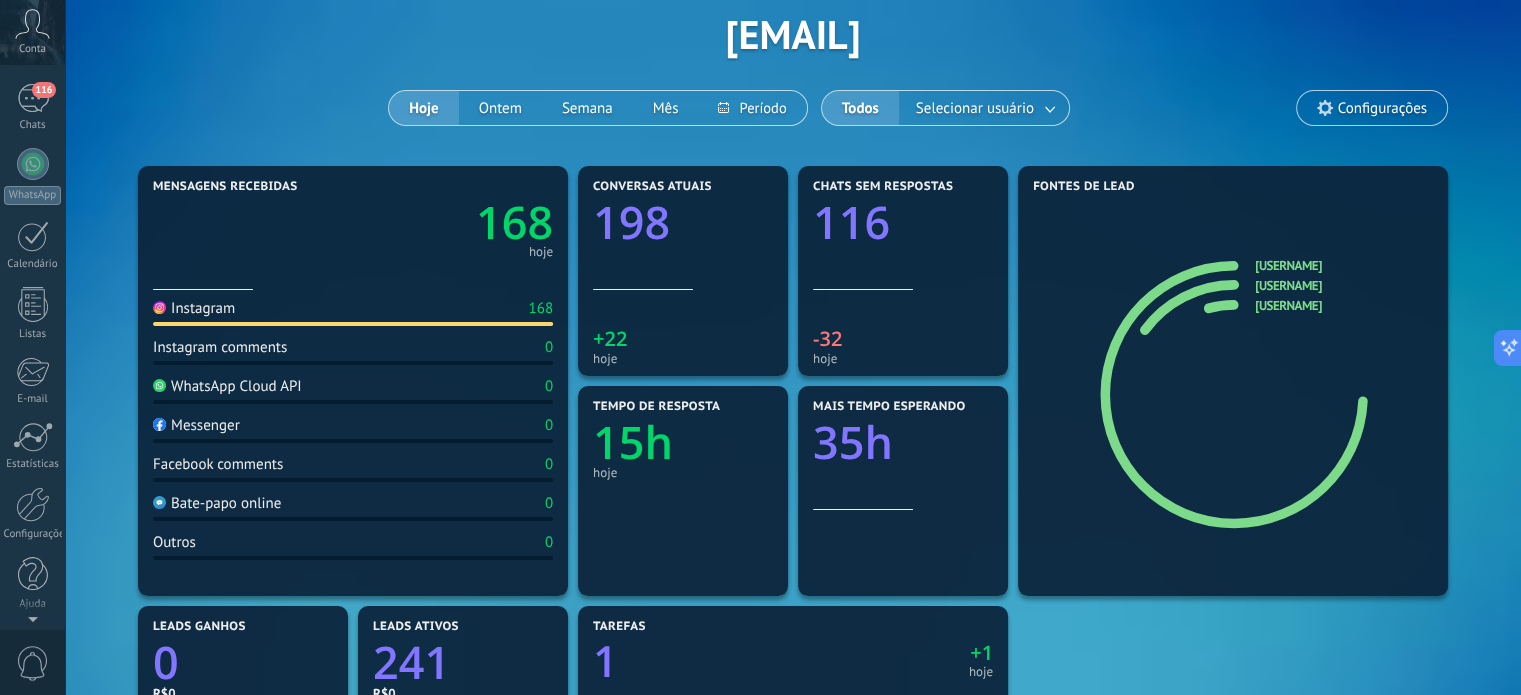 scroll, scrollTop: 0, scrollLeft: 0, axis: both 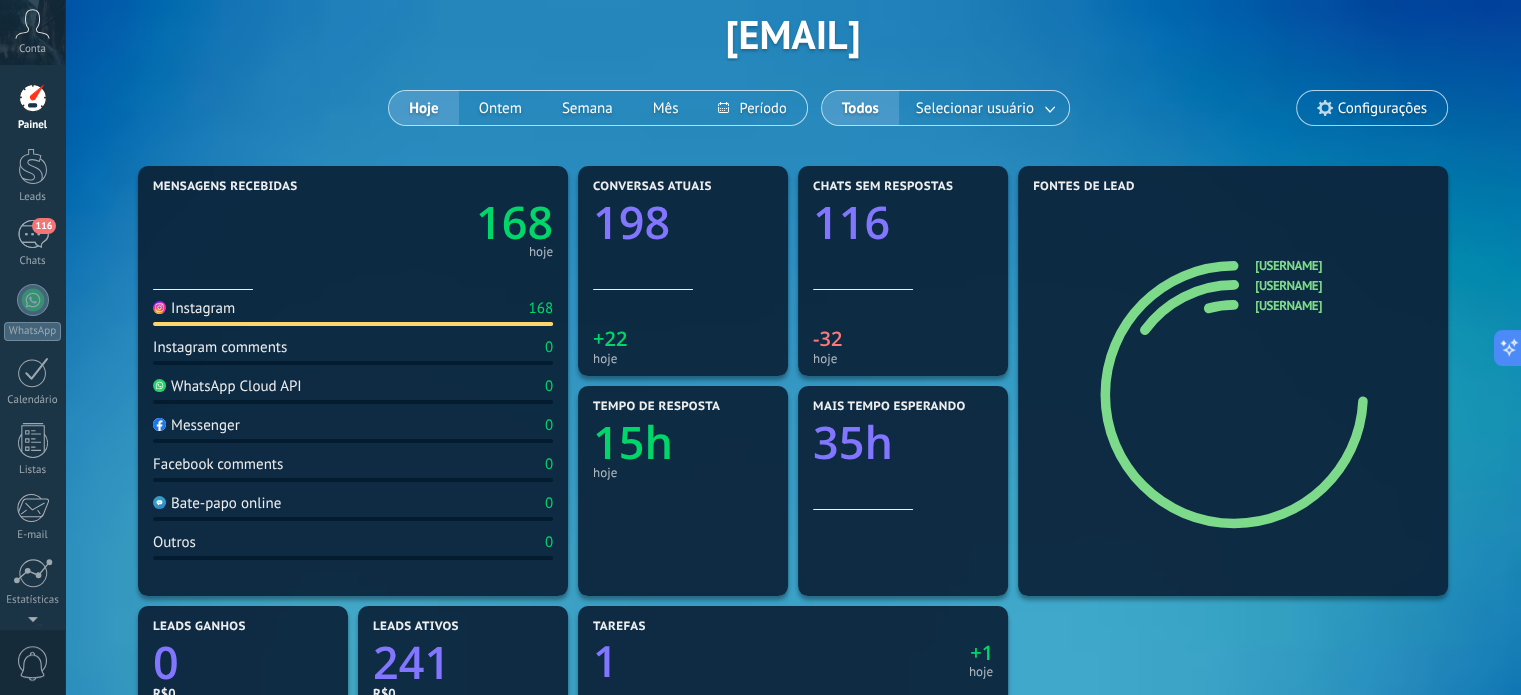 click 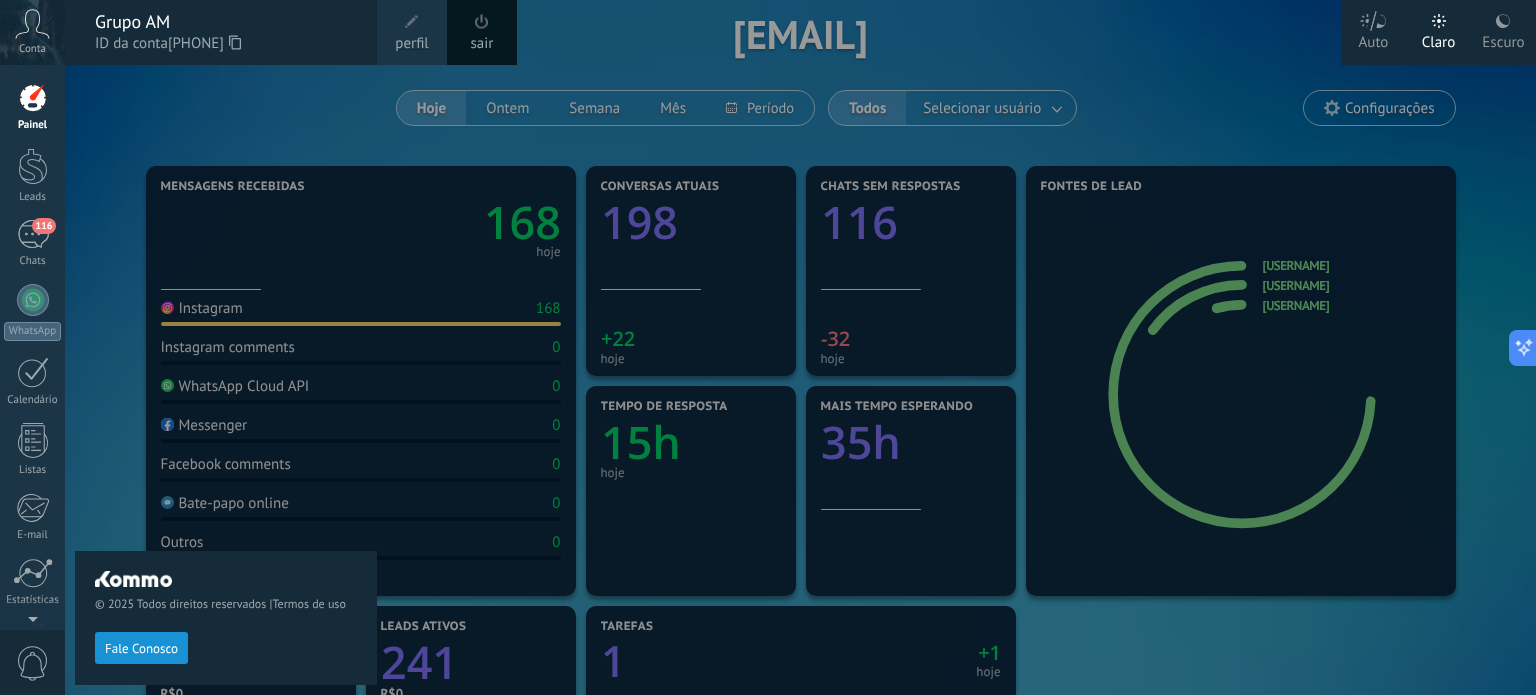click on "© 2025 Todos direitos reservados |  Termos de uso
Fale Conosco" at bounding box center [226, 380] 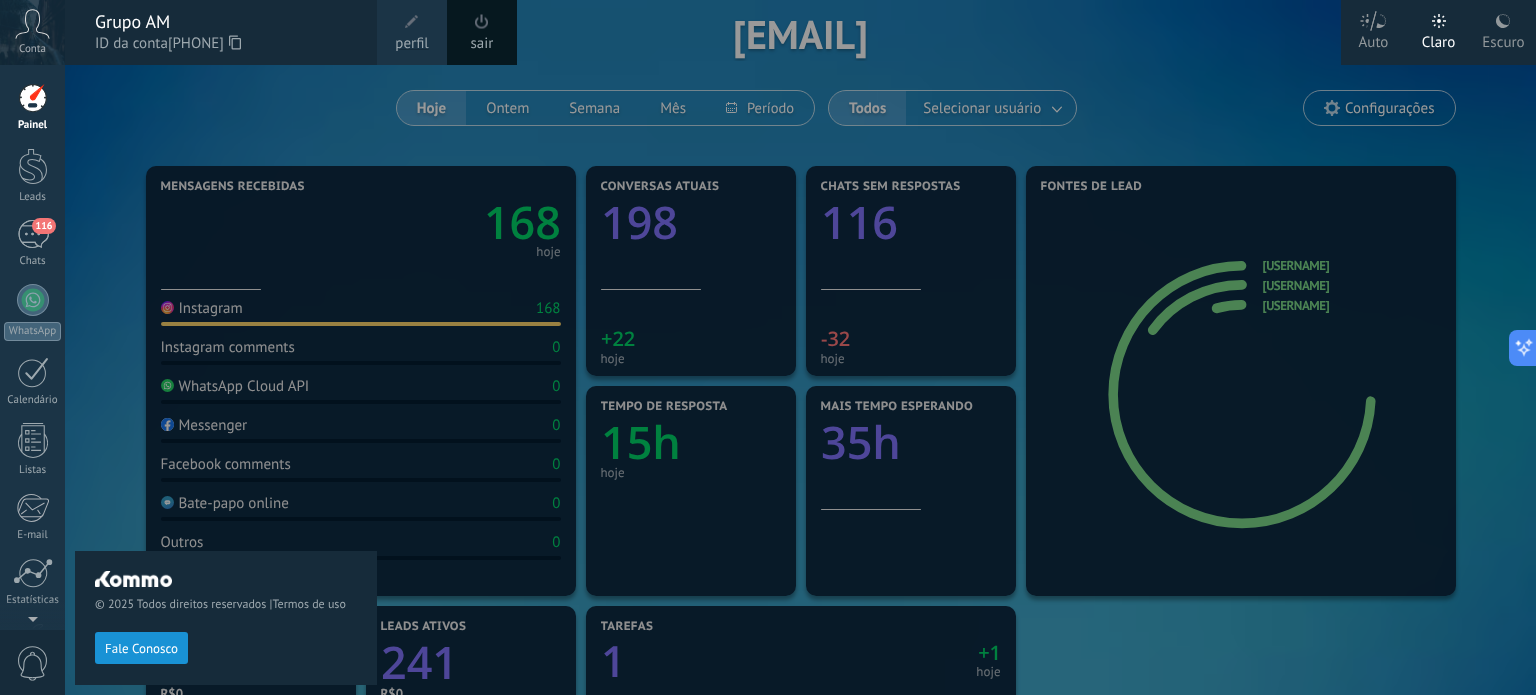 click on "© 2025 Todos direitos reservados |  Termos de uso
Fale Conosco" at bounding box center [226, 380] 